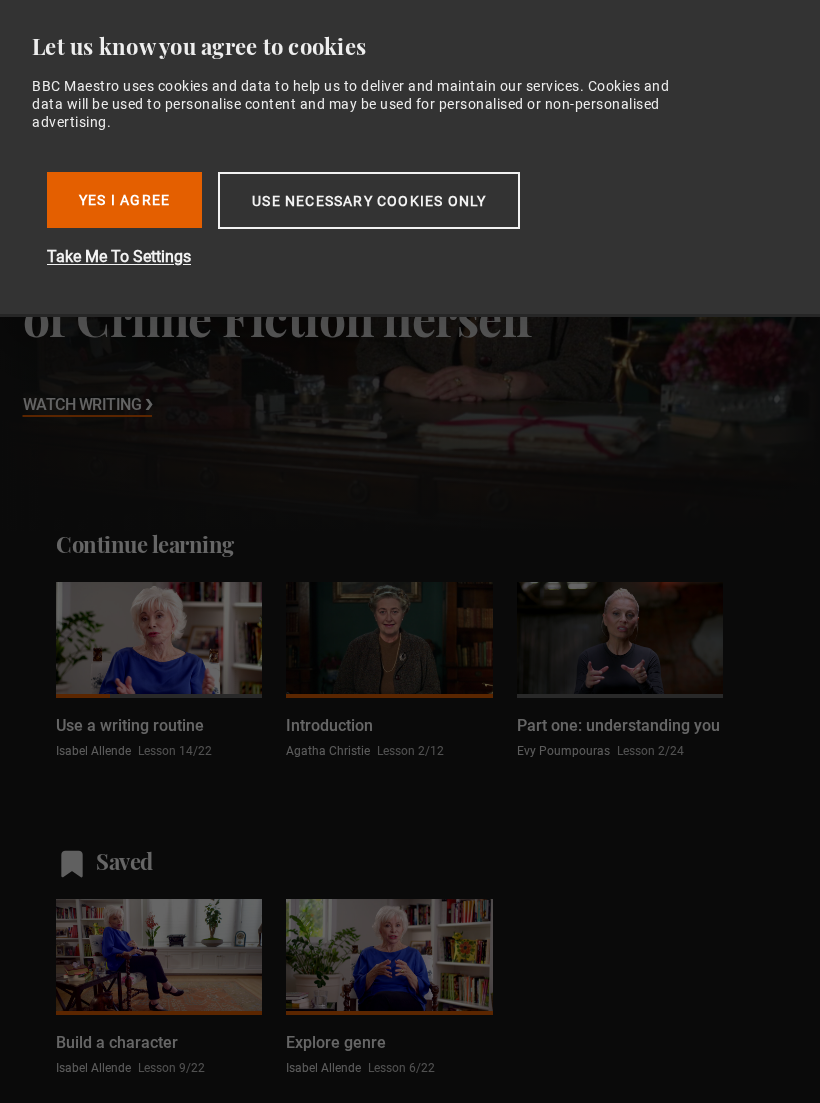 scroll, scrollTop: 0, scrollLeft: 0, axis: both 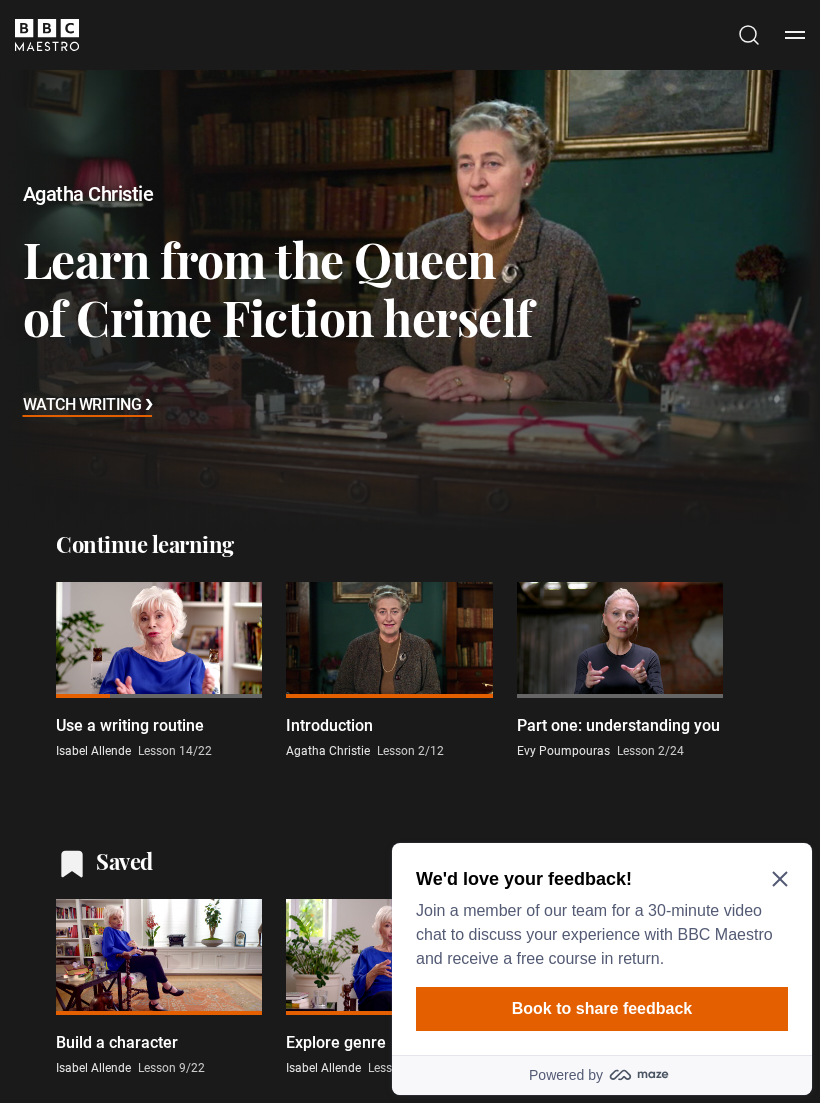 click 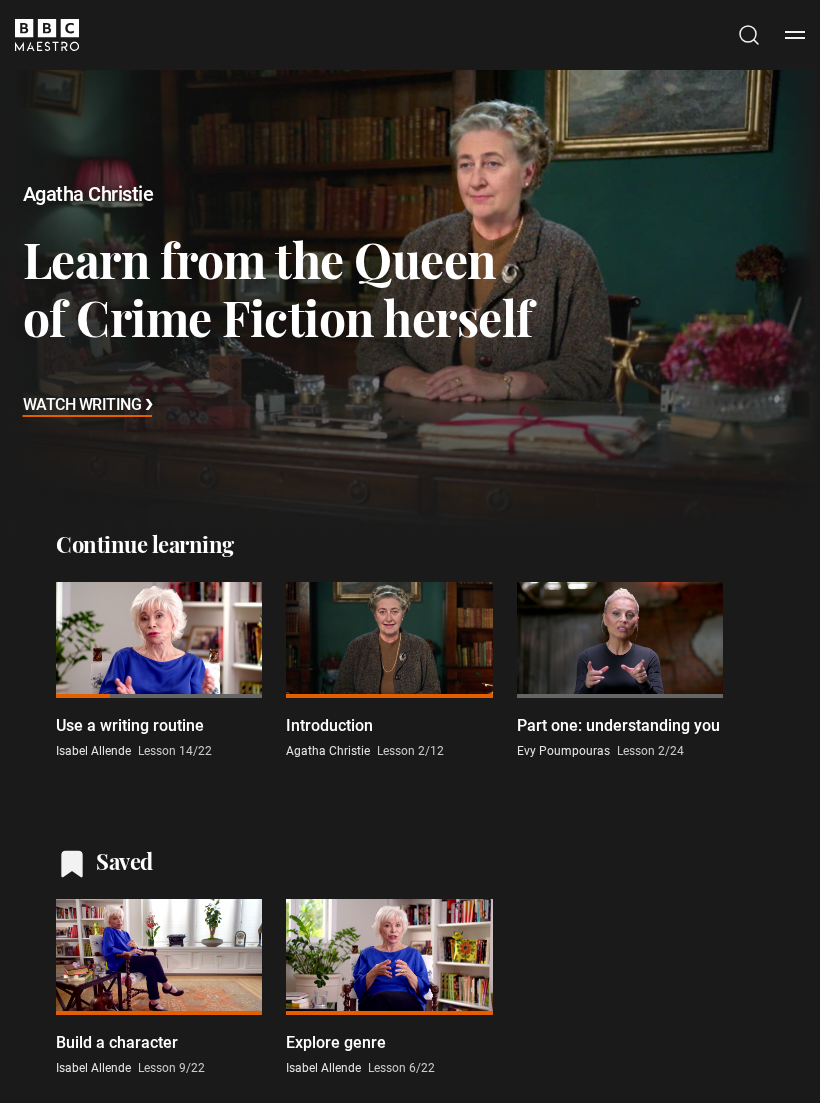 click at bounding box center [159, 640] 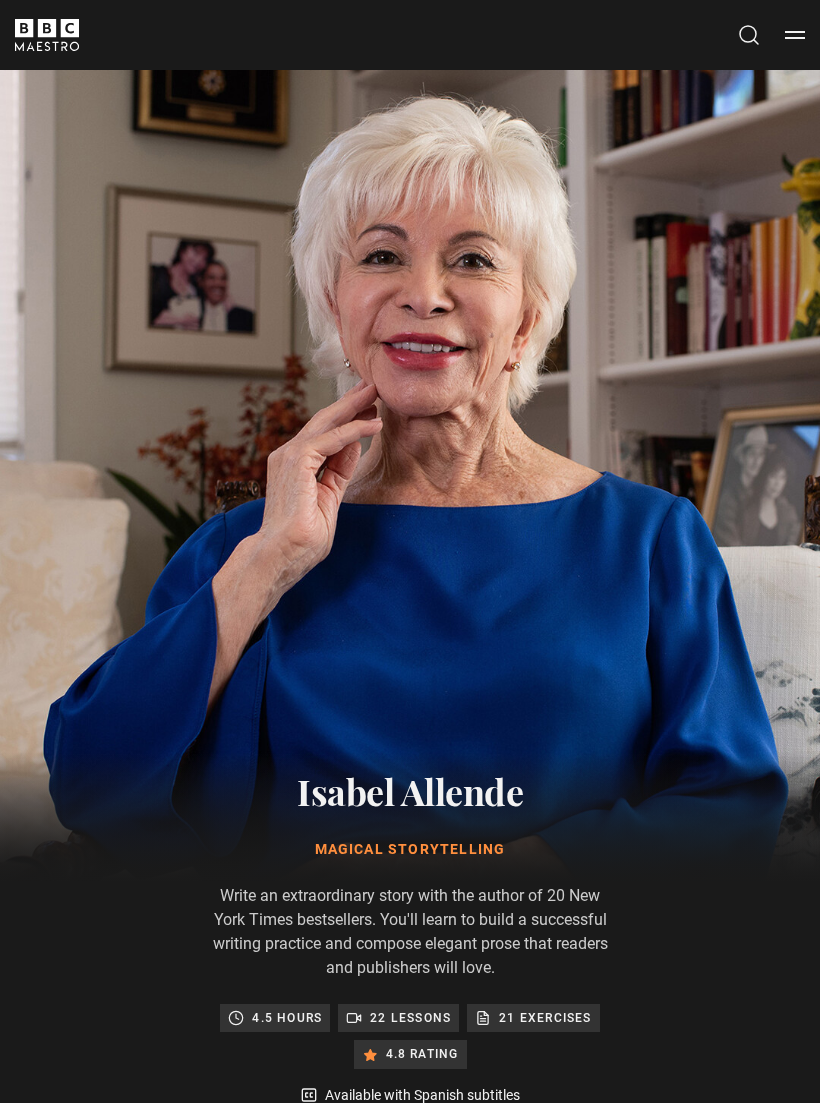scroll, scrollTop: 1355, scrollLeft: 0, axis: vertical 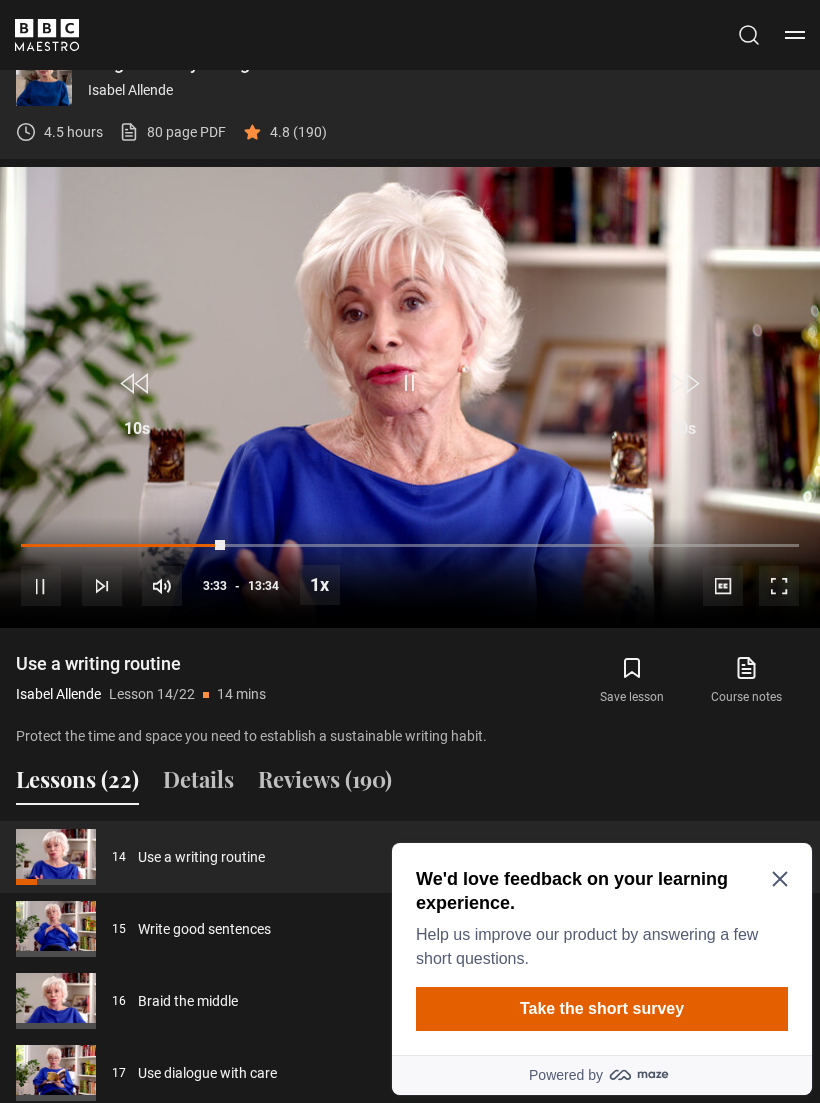 click 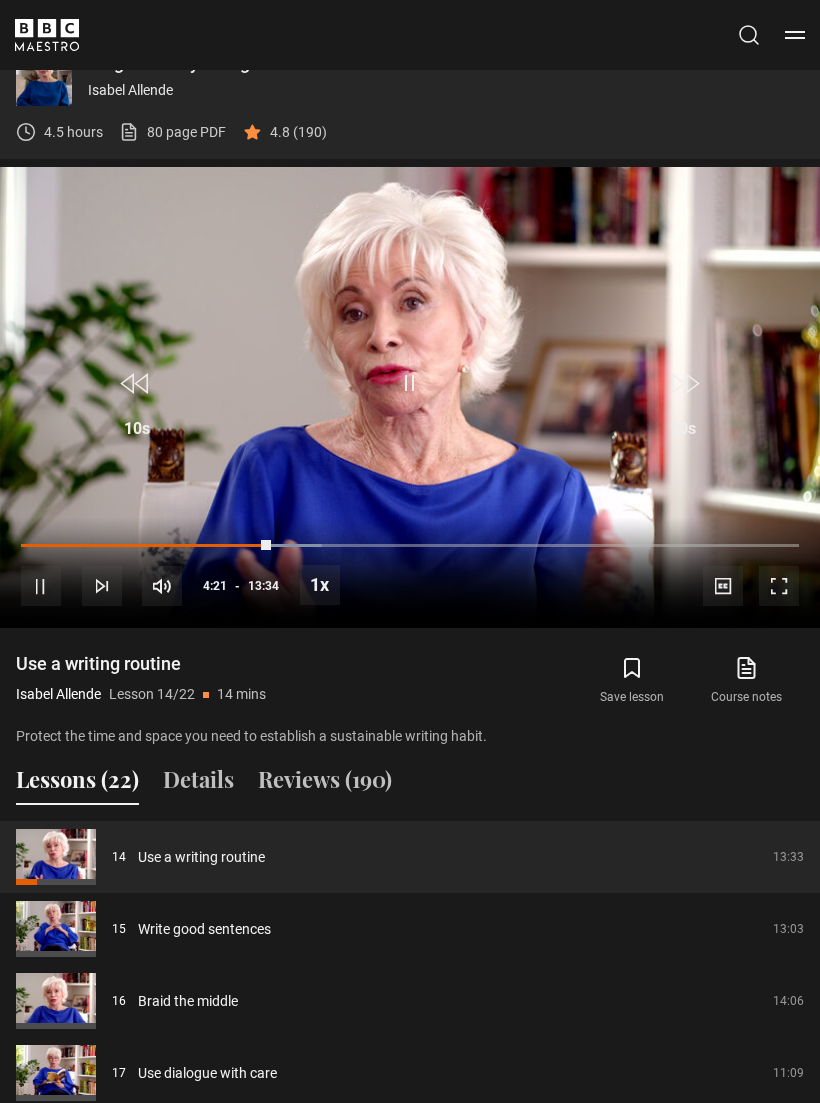 click on "10s Skip Back 10 seconds Pause 10s Skip Forward 10 seconds Loaded :  38.69% Pause Mute Current Time  4:21 - Duration  13:34
Isabel Allende
Lesson 14
Use a writing routine
1x Playback Rate 2x 1.5x 1x , selected 0.5x Captions captions off , selected English  Captions Spanish  Captions" at bounding box center (410, 572) 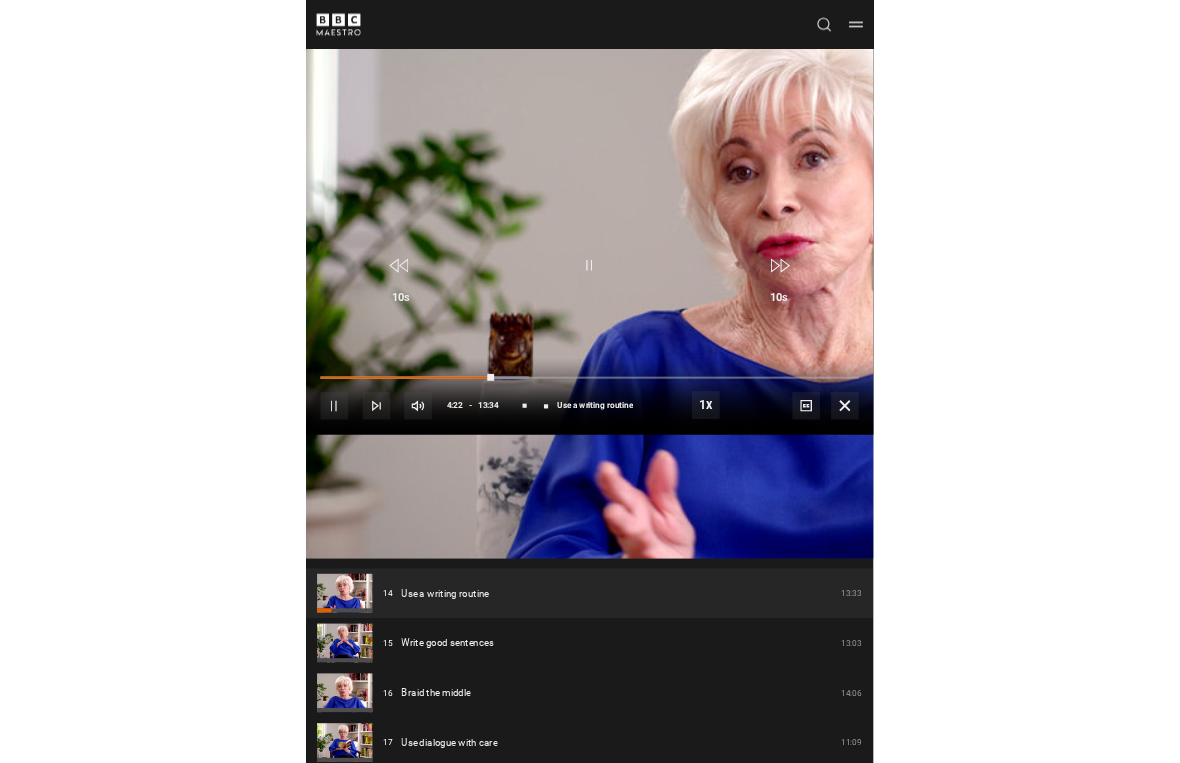 scroll, scrollTop: 24, scrollLeft: 0, axis: vertical 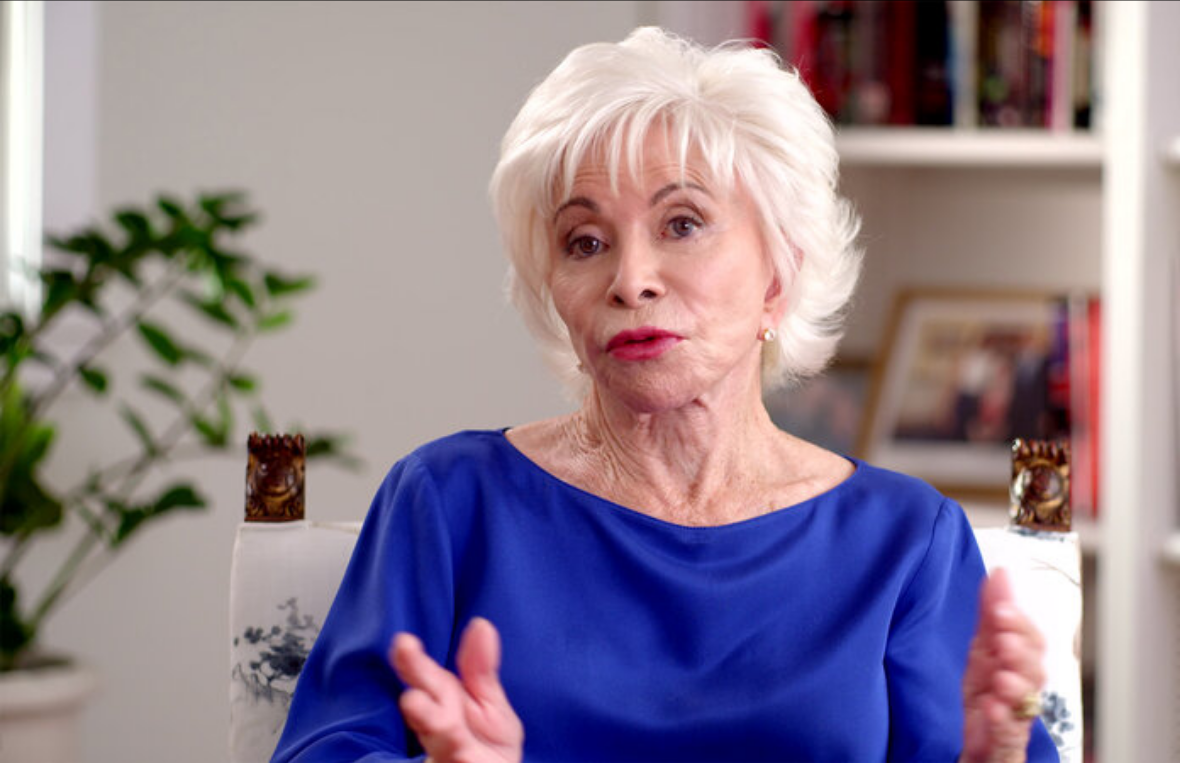 click on "Video Player is loading. Play Lesson Use a writing routine 10s Skip Back 10 seconds Pause 10s Skip Forward 10 seconds Loaded :  55.87% Pause Mute Current Time  6:49 - Duration  13:34
Isabel Allende
Lesson 14
Use a writing routine
1x Playback Rate 2x 1.5x 1x , selected 0.5x Captions captions off , selected English  Captions Spanish  Captions This is a modal window.
Lesson Completed
Up next
Write good sentences
Cancel
Do you want to save this lesson?
Save lesson" at bounding box center [590, 381] 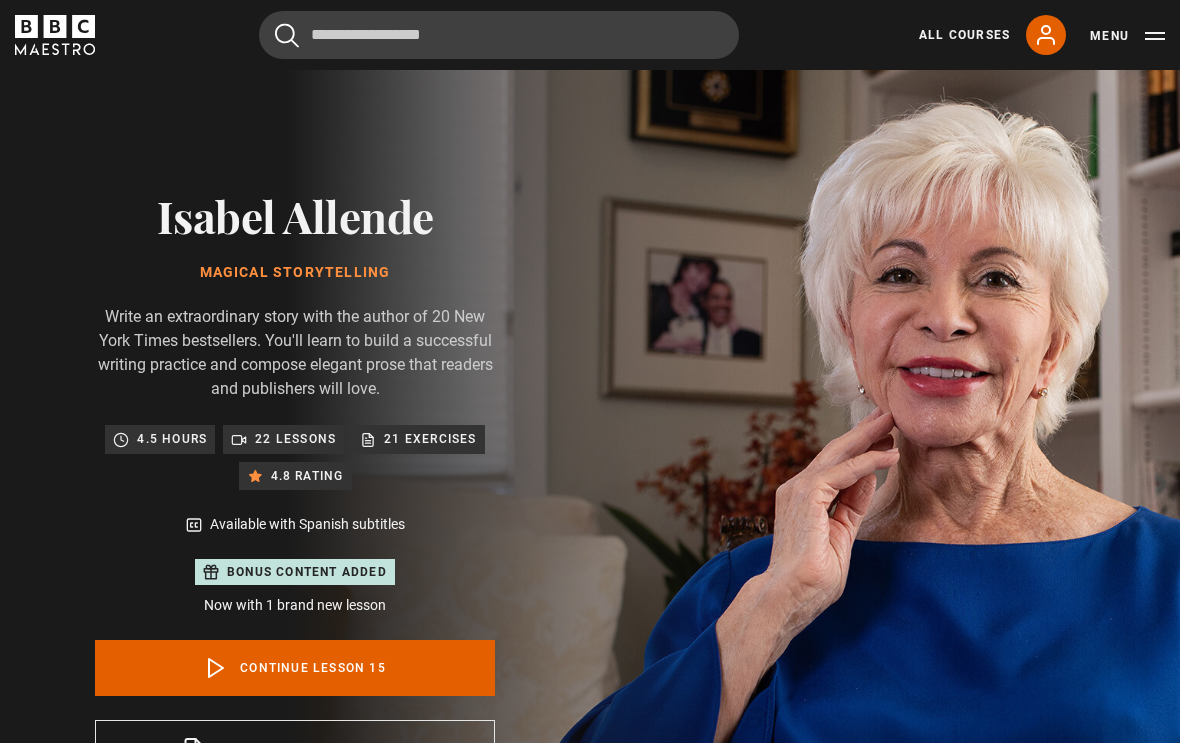 scroll, scrollTop: 896, scrollLeft: 0, axis: vertical 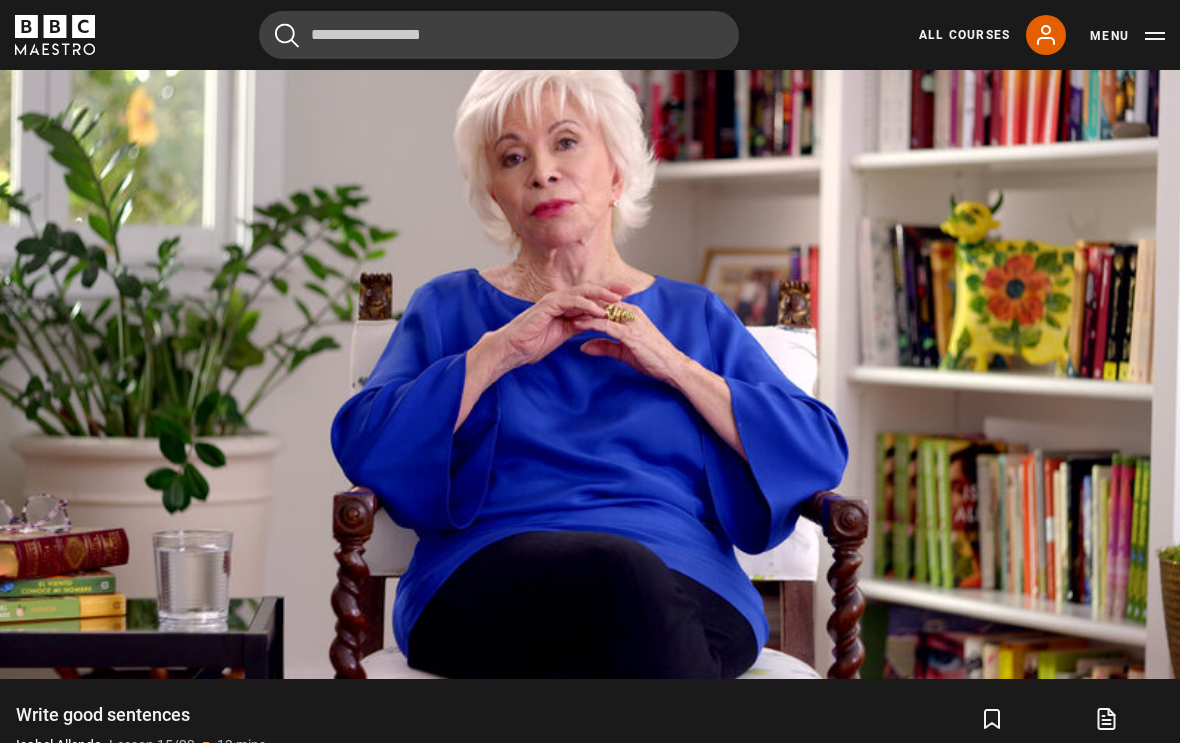 click on "Video Player is loading. Play Lesson Write good sentences 10s Skip Back 10 seconds Pause 10s Skip Forward 10 seconds Loaded :  10.82% Pause Mute Current Time  0:32 - Duration  13:04
Isabel Allende
Lesson 15
Write good sentences
1x Playback Rate 2x 1.5x 1x , selected 0.5x Captions captions off , selected English  Captions Spanish  Captions This is a modal window.
Lesson Completed
Up next
Braid the middle
Cancel
Do you want to save this lesson?
Save lesson
Rewatch" at bounding box center (590, 347) 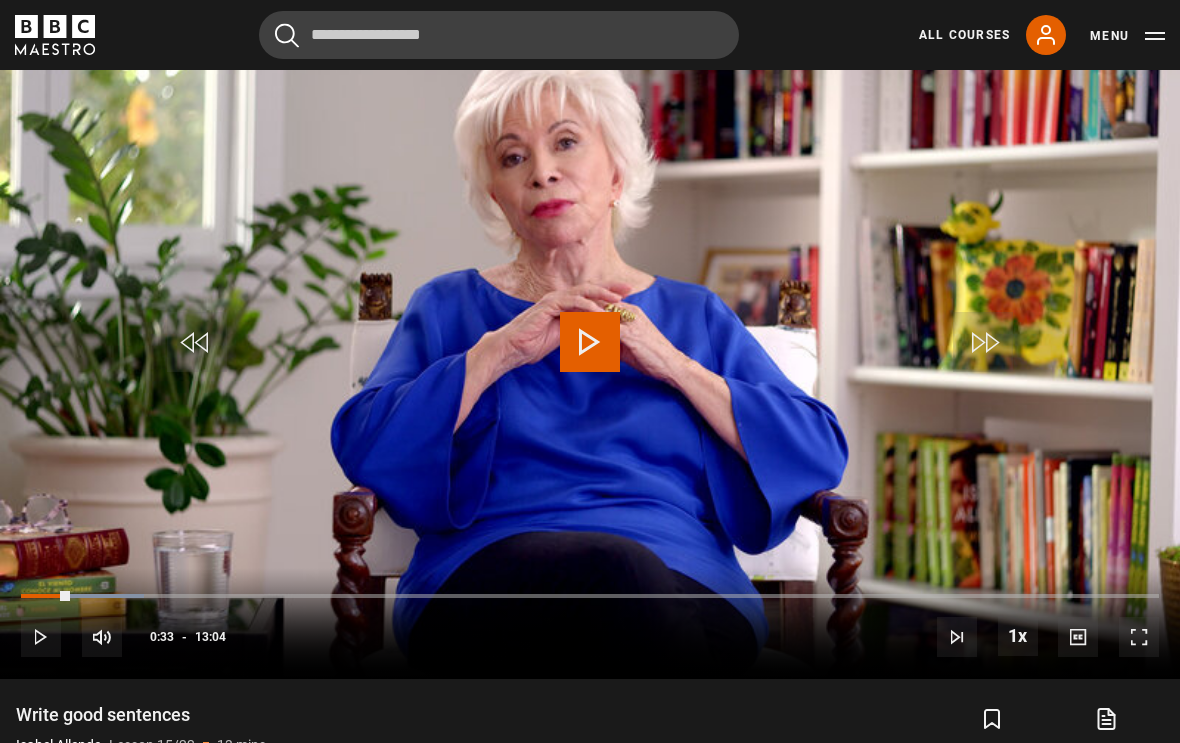 click on "Video Player is loading. Play Lesson Write good sentences 10s Skip Back 10 seconds Play 10s Skip Forward 10 seconds Loaded :  10.82% Play Mute Current Time  0:33 - Duration  13:04
Isabel Allende
Lesson 15
Write good sentences
1x Playback Rate 2x 1.5x 1x , selected 0.5x Captions captions off , selected English  Captions Spanish  Captions This is a modal window.
Lesson Completed
Up next
Braid the middle
Cancel
Do you want to save this lesson?
Save lesson
Rewatch" at bounding box center [590, 347] 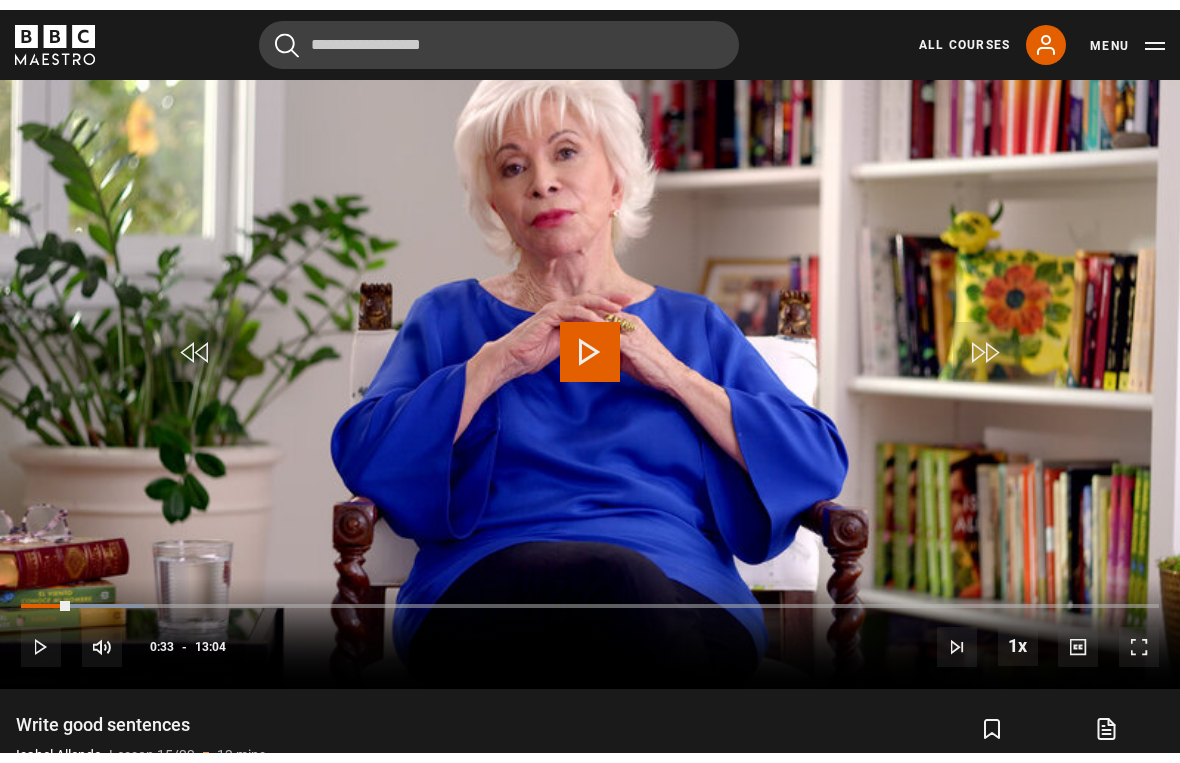 scroll, scrollTop: 24, scrollLeft: 0, axis: vertical 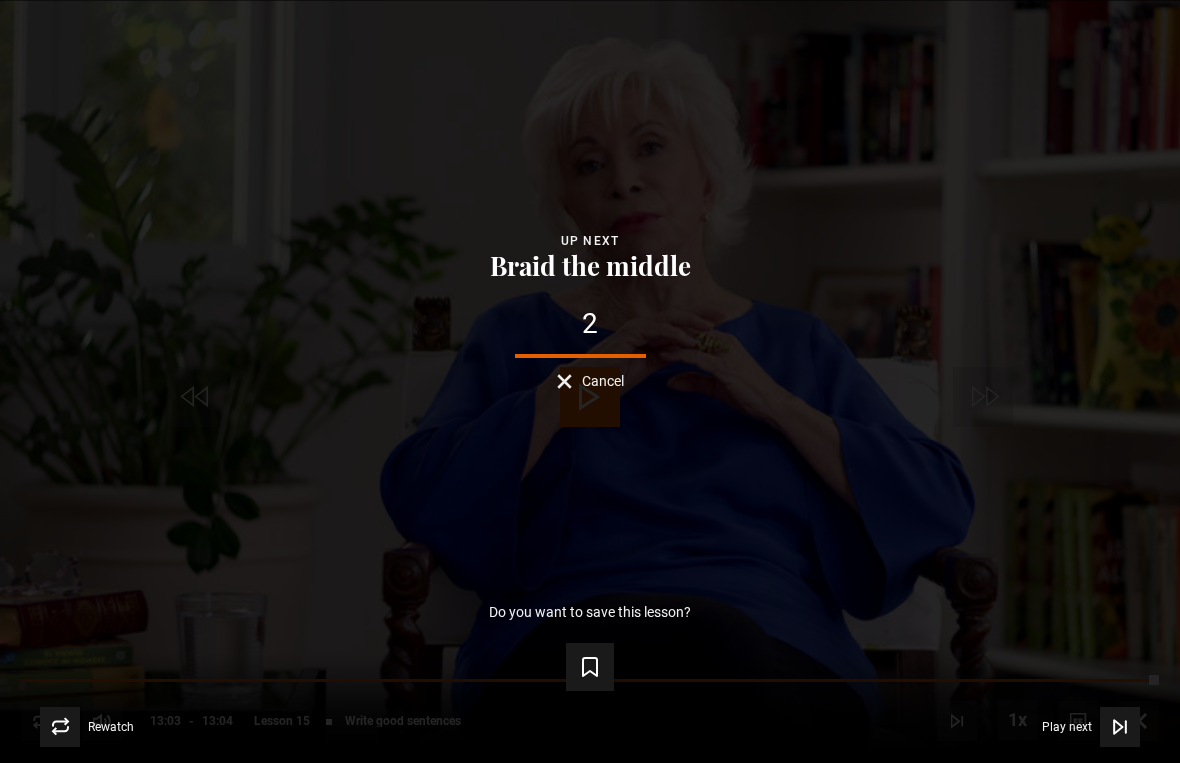 click on "Do you want to save this lesson?
Save lesson" at bounding box center (590, 647) 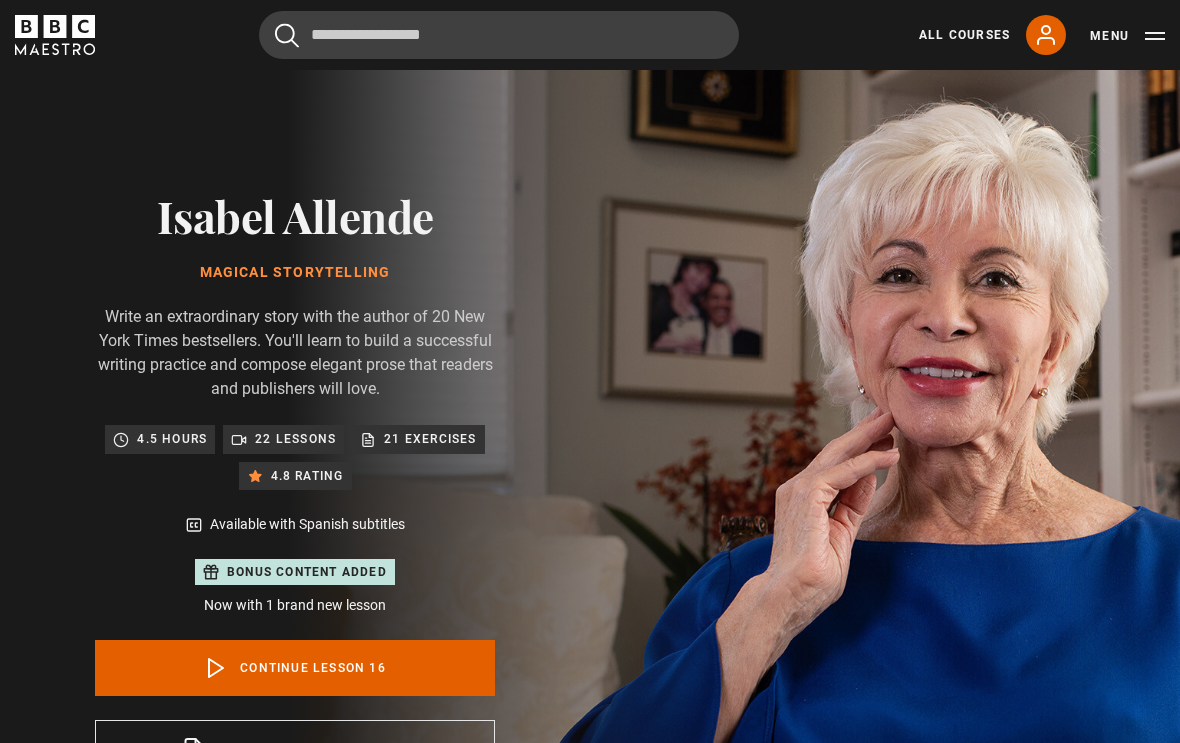 scroll, scrollTop: 896, scrollLeft: 0, axis: vertical 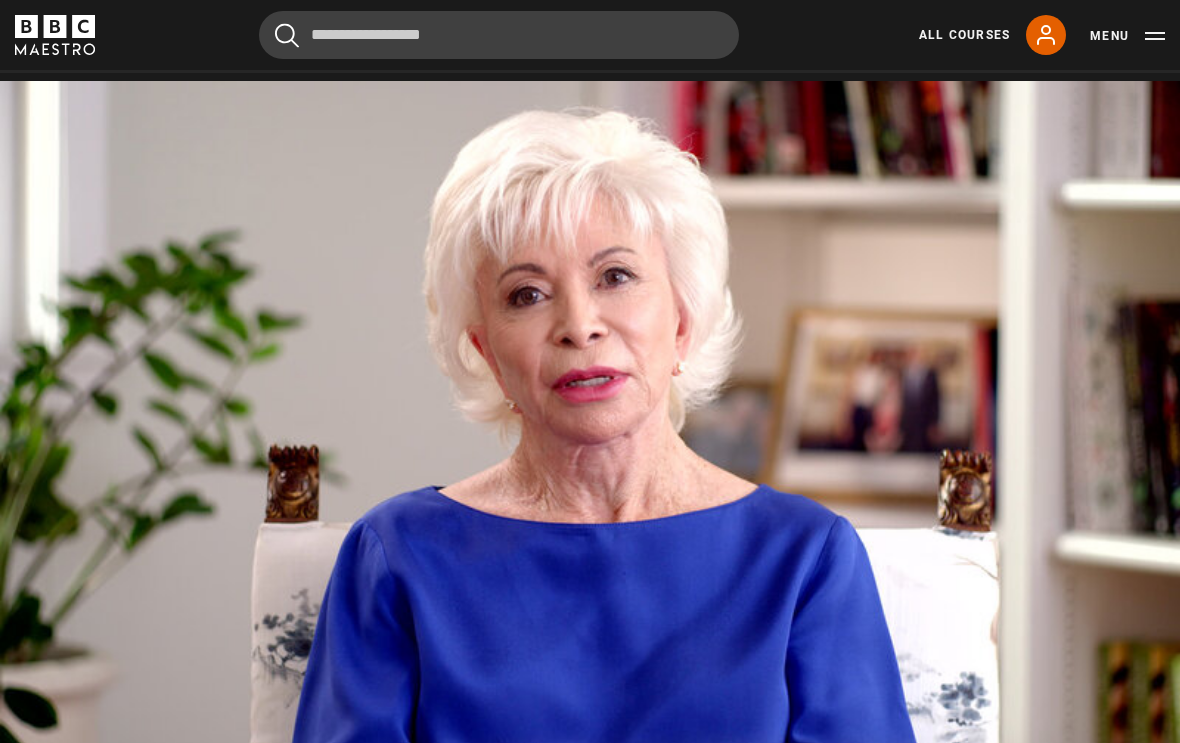 click on "Video Player is loading. Play Lesson Build tense scenes 10s Skip Back 10 seconds Pause 10s Skip Forward 10 seconds Loaded :  10.58% Pause Mute Current Time  0:54 - Duration  15:41
[FIRST] [LAST]
Lesson 18
Build tense scenes
1x Playback Rate 2x 1.5x 1x , selected 0.5x Captions captions off , selected English  Captions Spanish  Captions This is a modal window.
Lesson Completed
Up next
Find your ending
Cancel
Do you want to save this lesson?
Save lesson" at bounding box center [590, 413] 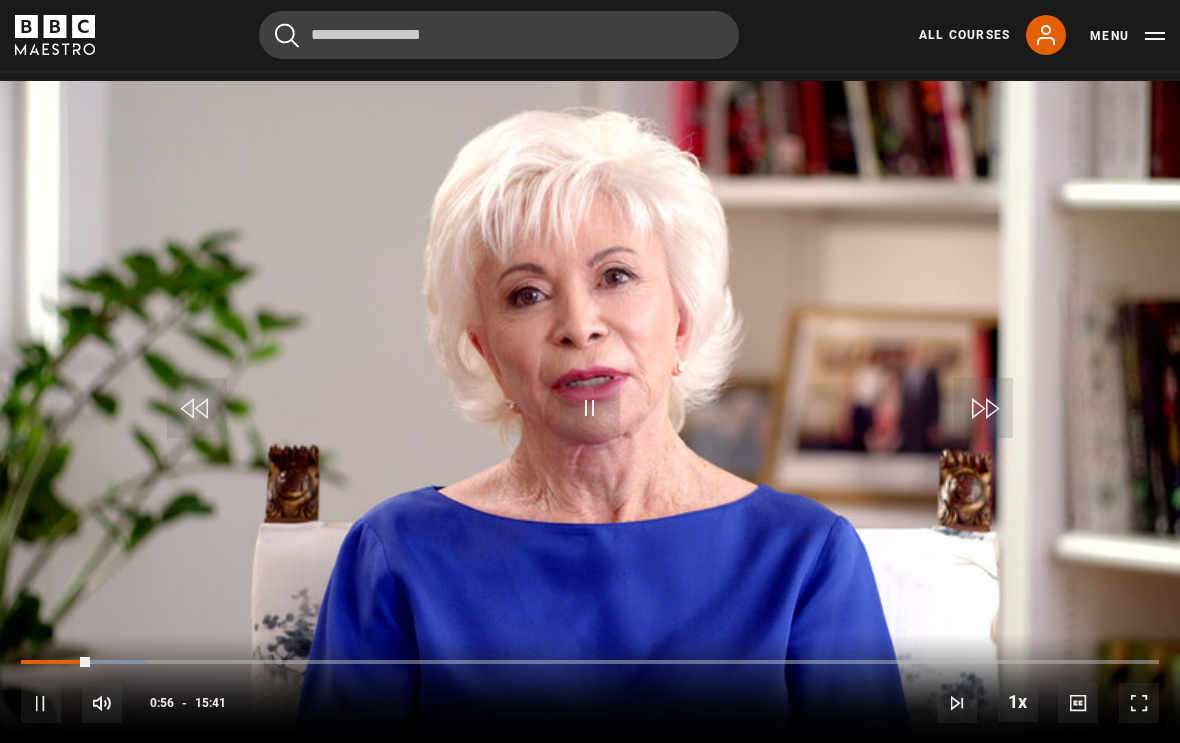 click at bounding box center (55, 662) 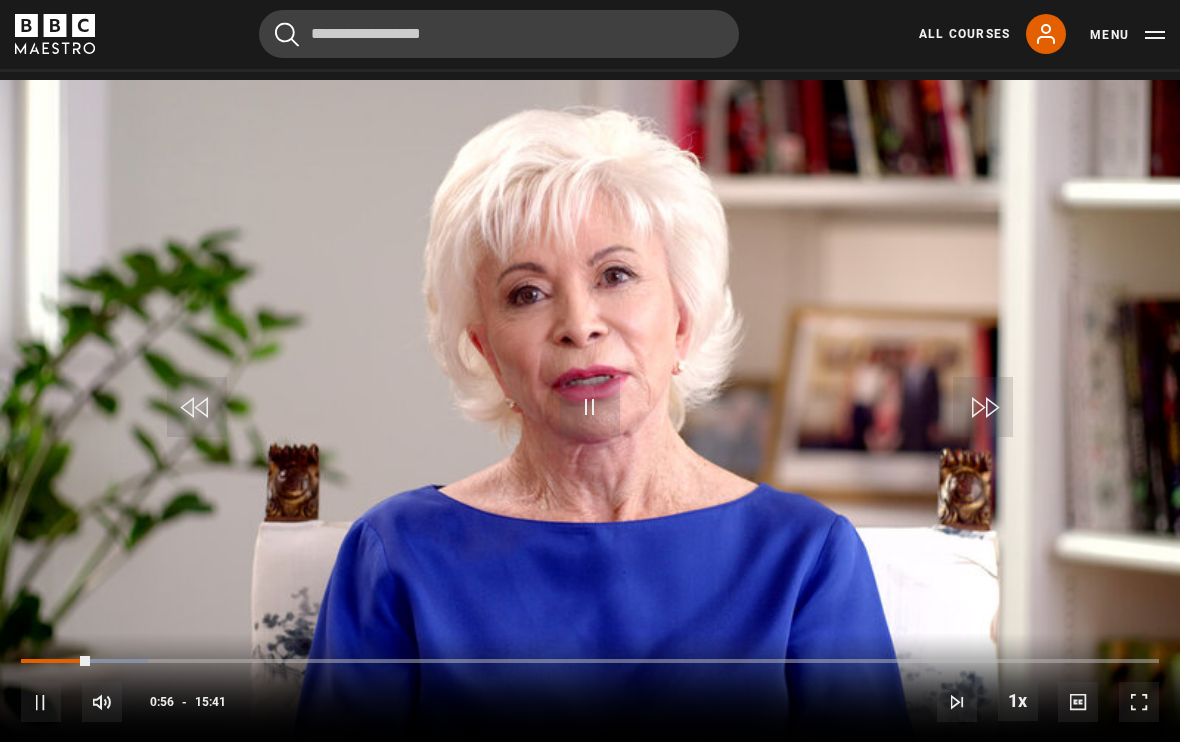 scroll, scrollTop: 983, scrollLeft: 0, axis: vertical 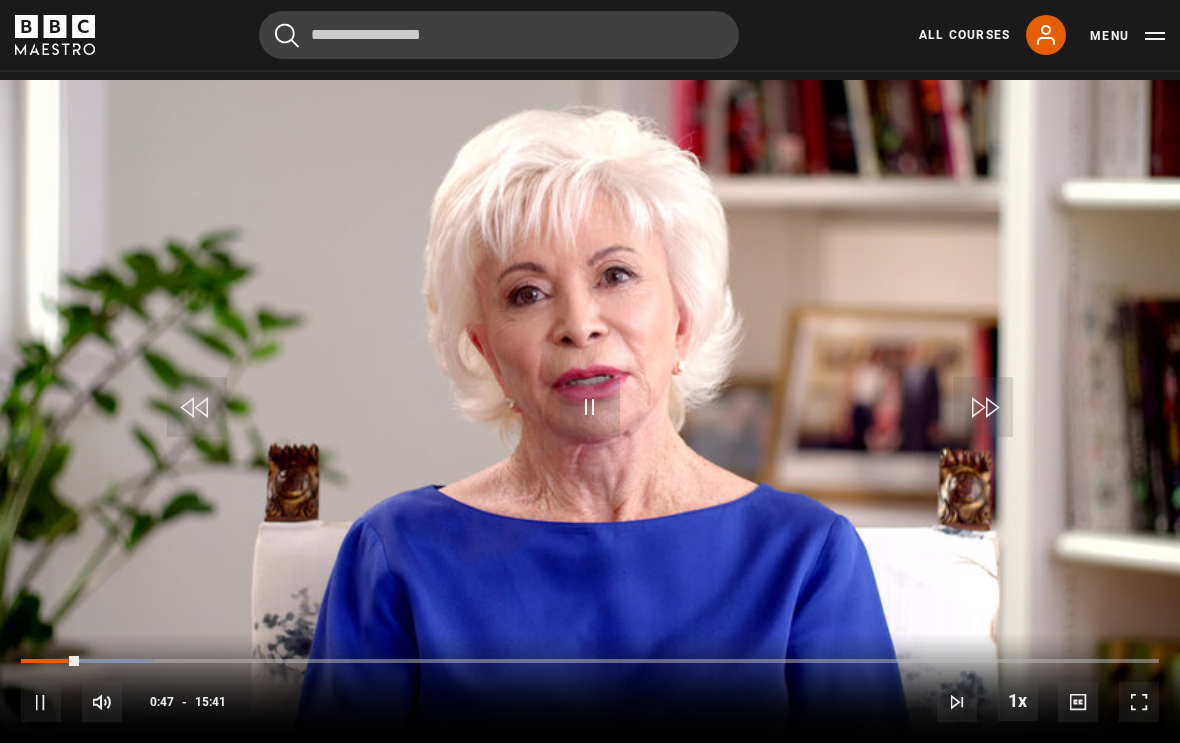 click at bounding box center (50, 661) 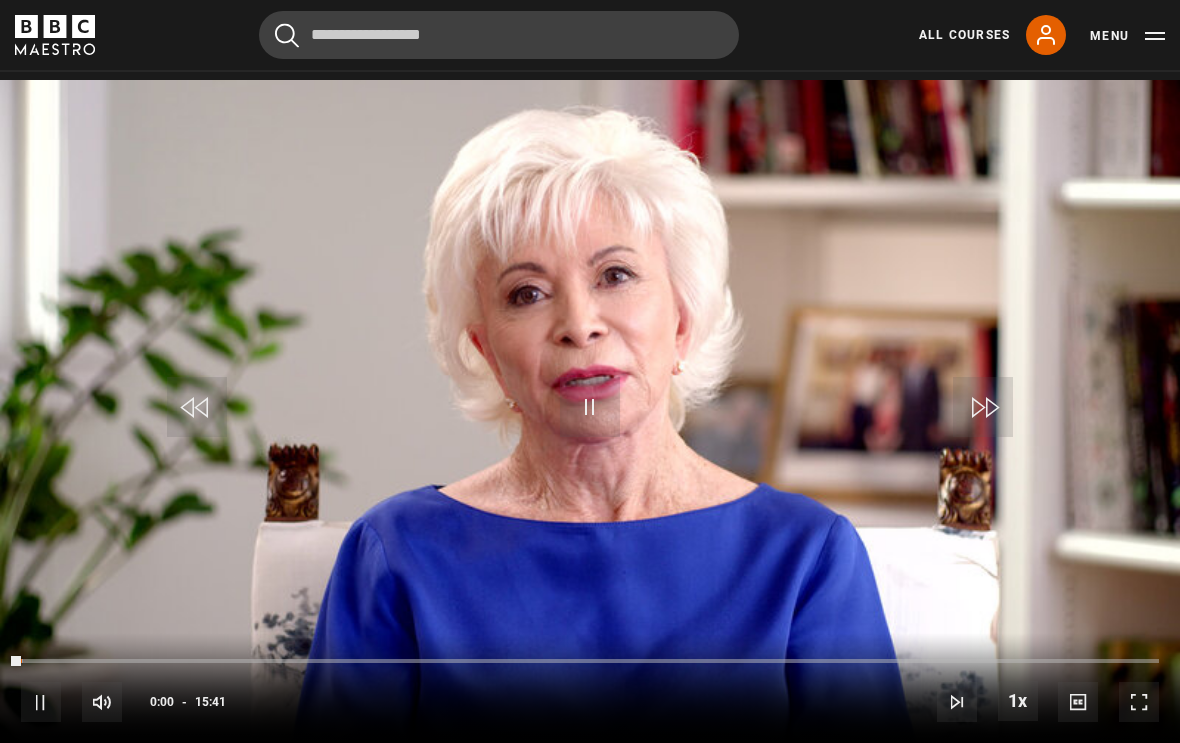click on "Loaded :  0.21%" at bounding box center (590, 661) 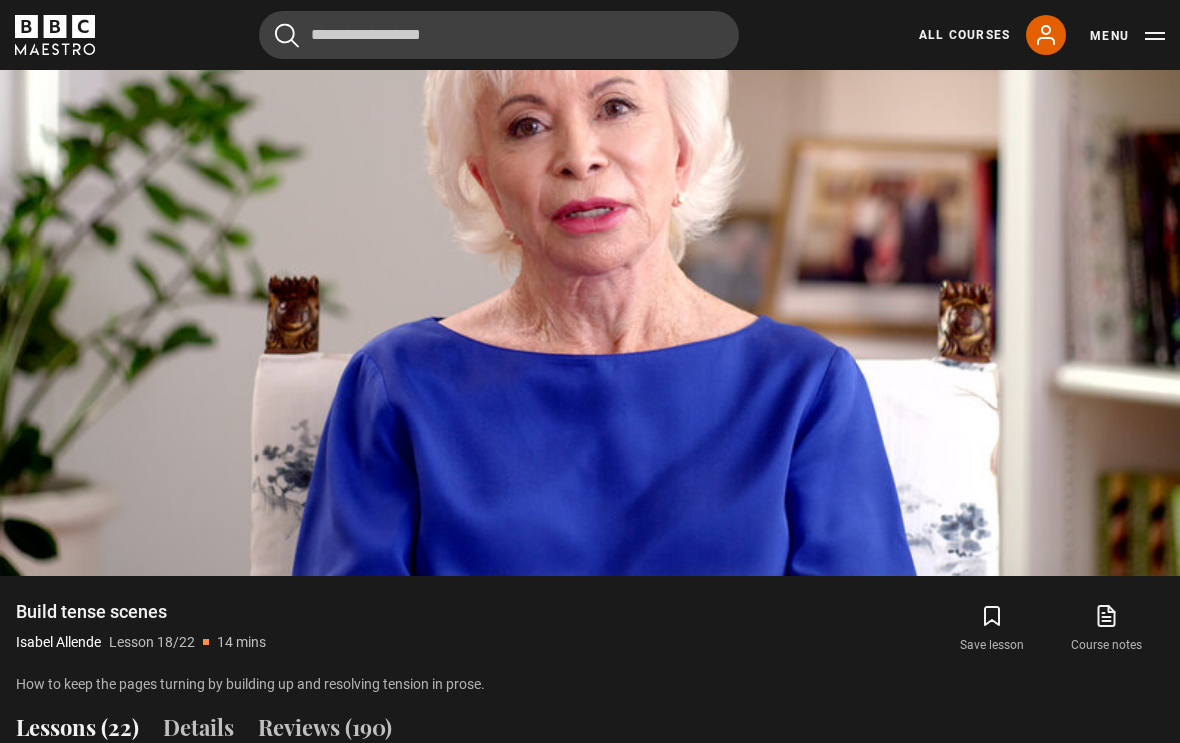 scroll, scrollTop: 1152, scrollLeft: 0, axis: vertical 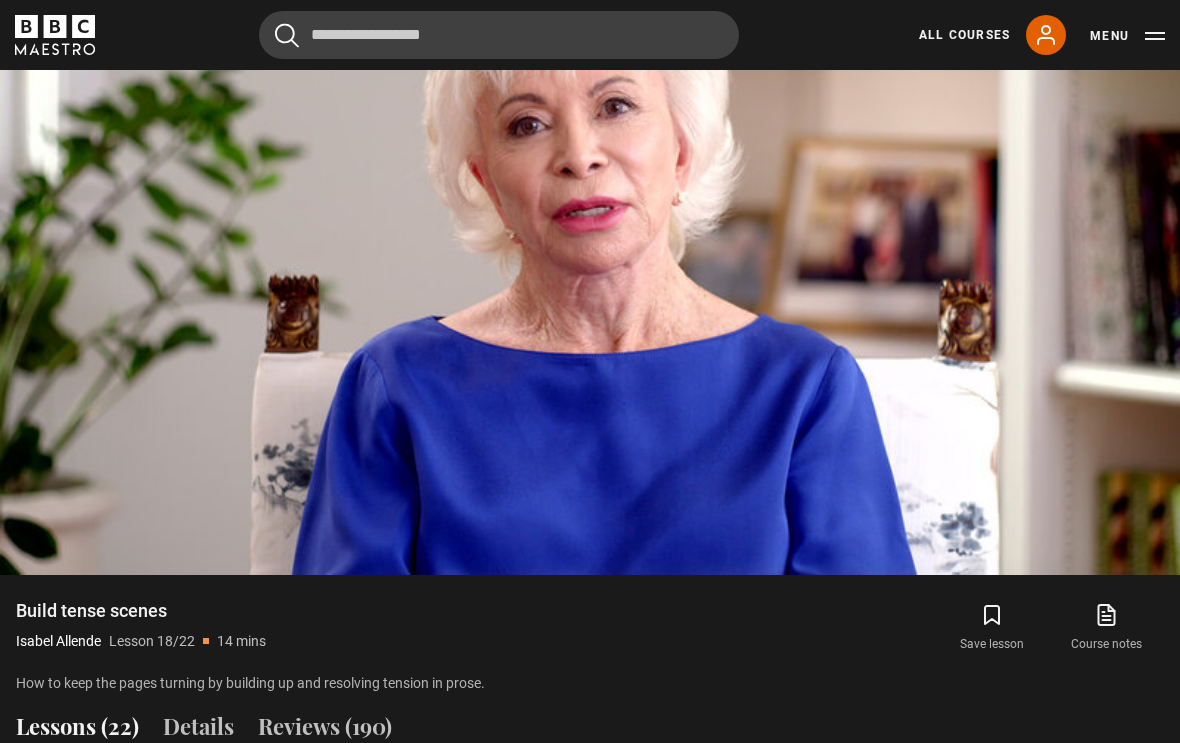 click 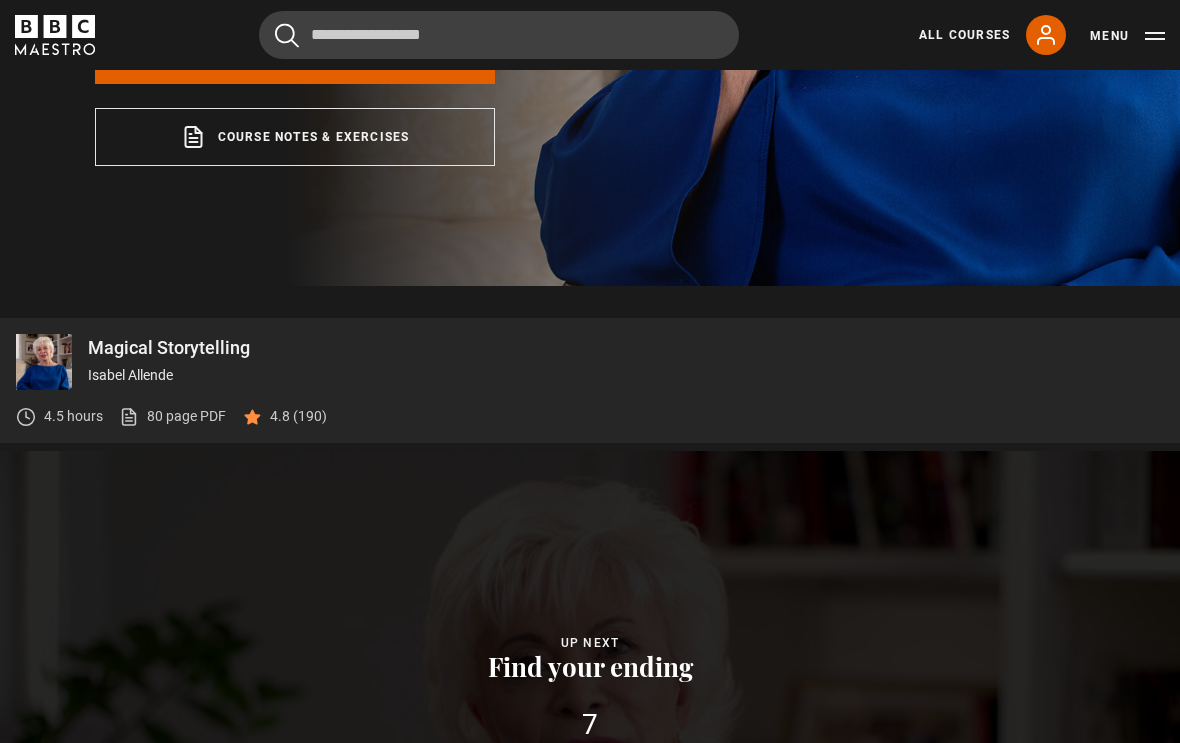 scroll, scrollTop: 607, scrollLeft: 0, axis: vertical 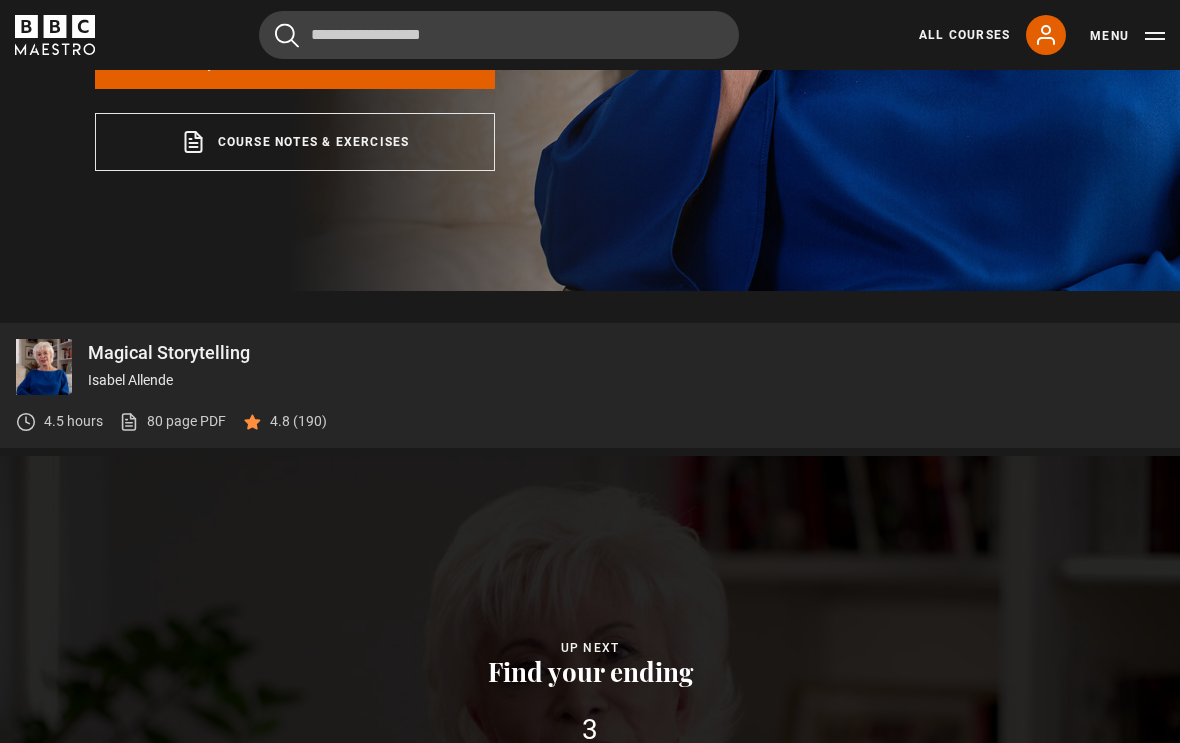 click on "Menu" at bounding box center (1127, 36) 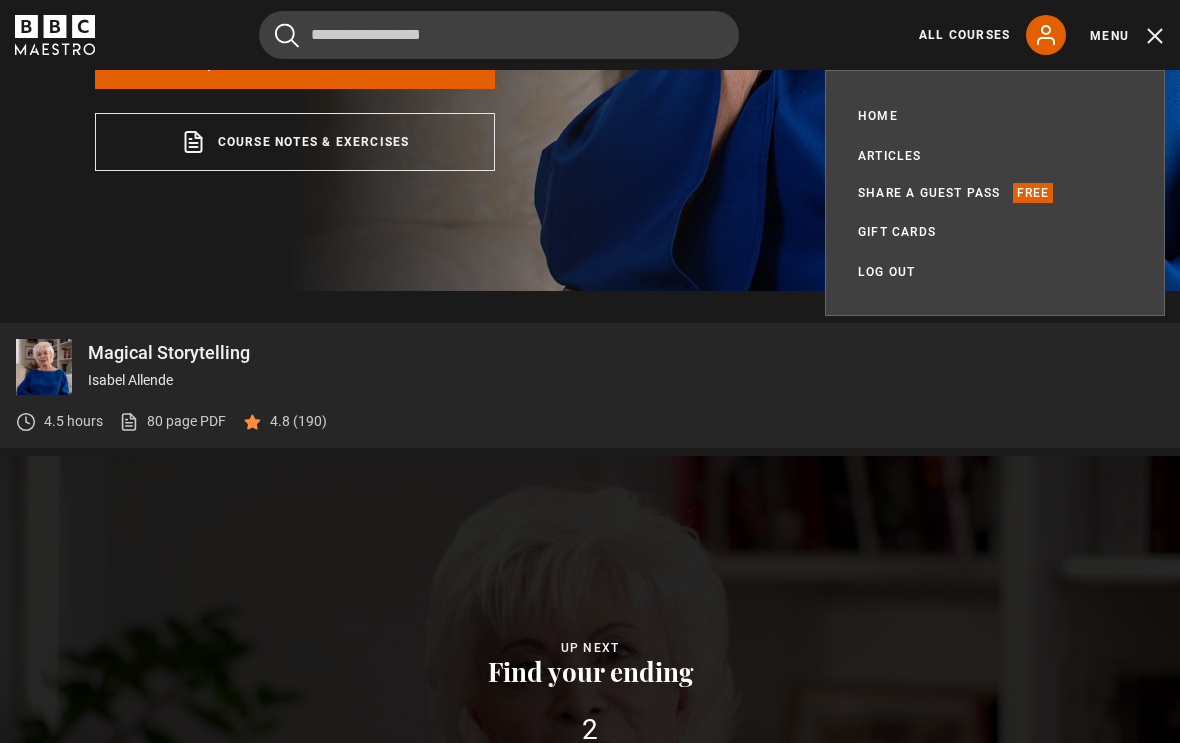 click on "Home" at bounding box center [878, 116] 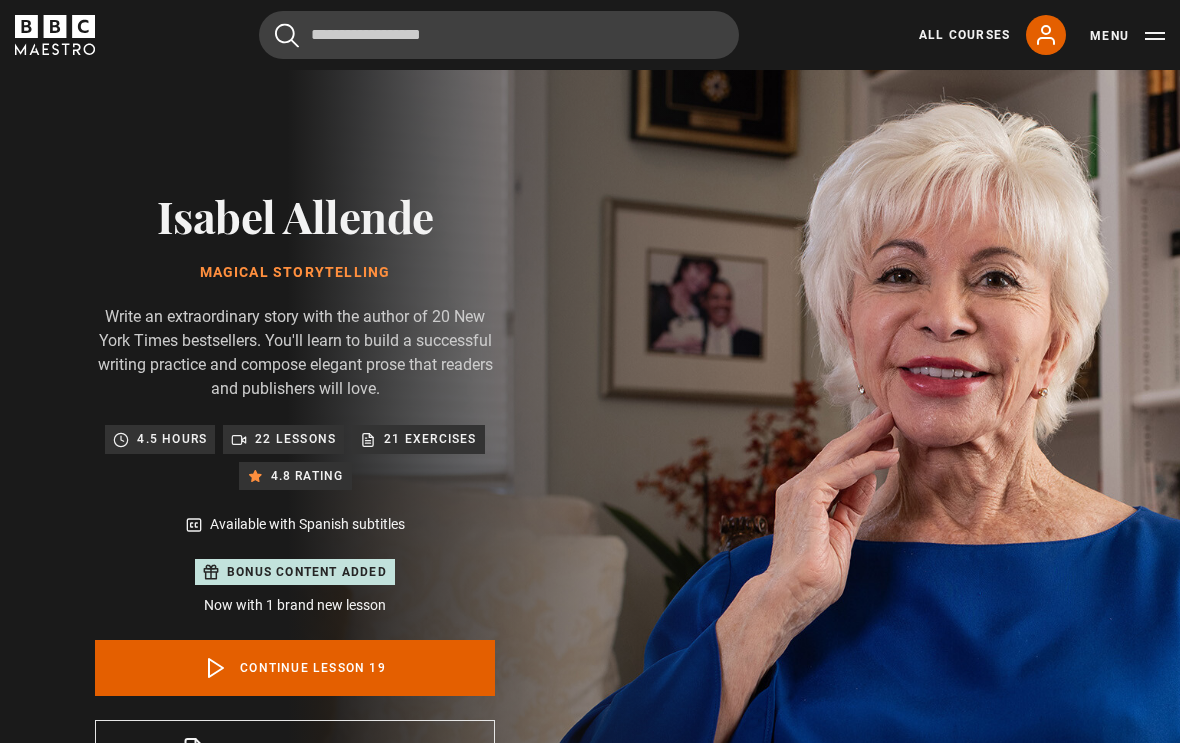 scroll, scrollTop: 896, scrollLeft: 0, axis: vertical 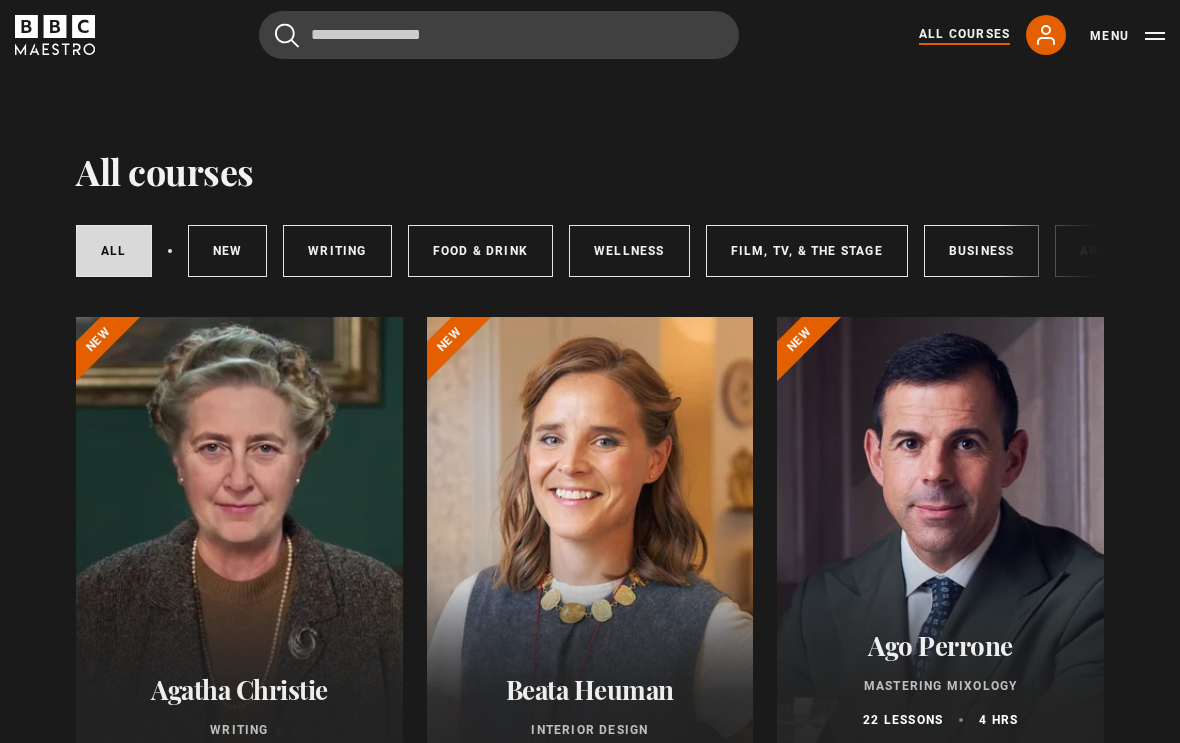 click on "New courses" at bounding box center (228, 251) 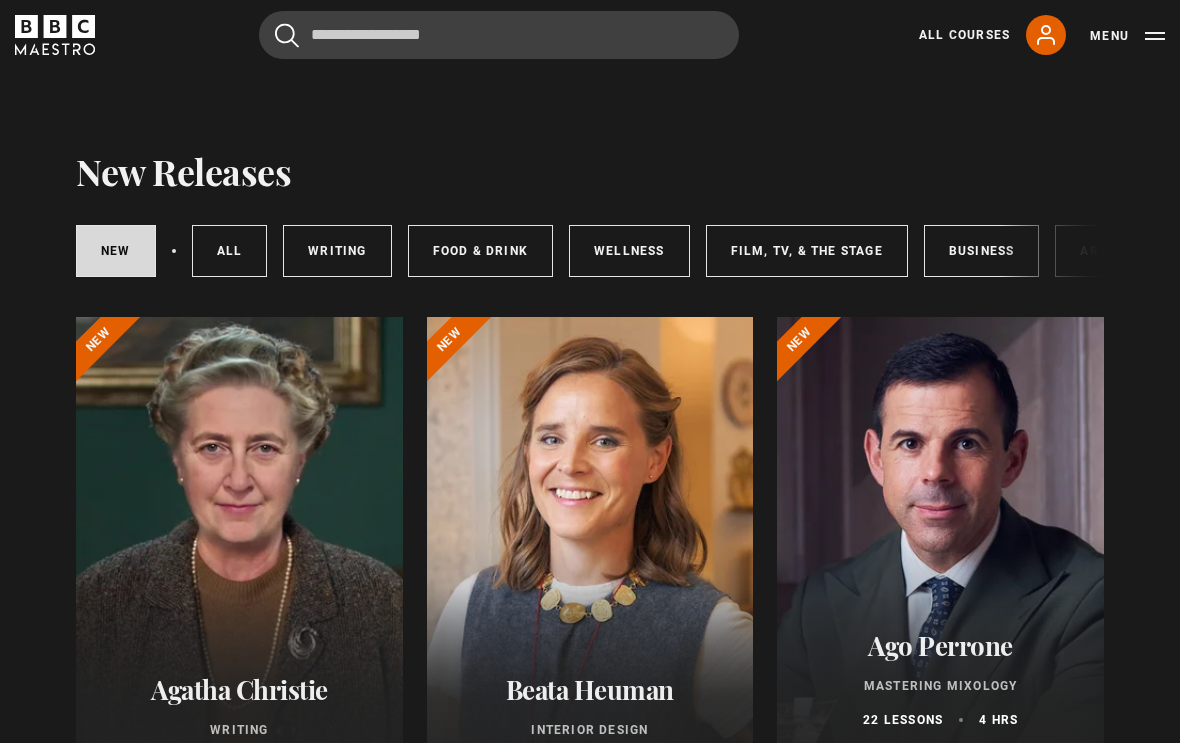 scroll, scrollTop: 34, scrollLeft: 0, axis: vertical 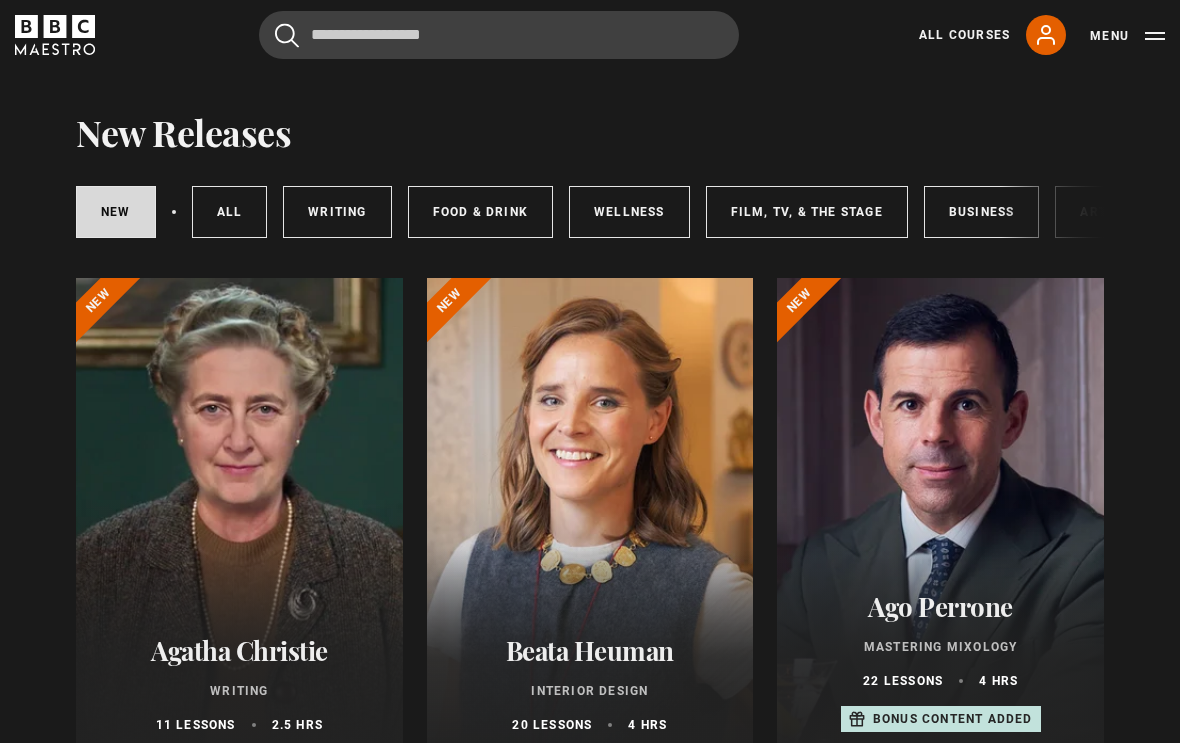 click on "Writing" at bounding box center [337, 212] 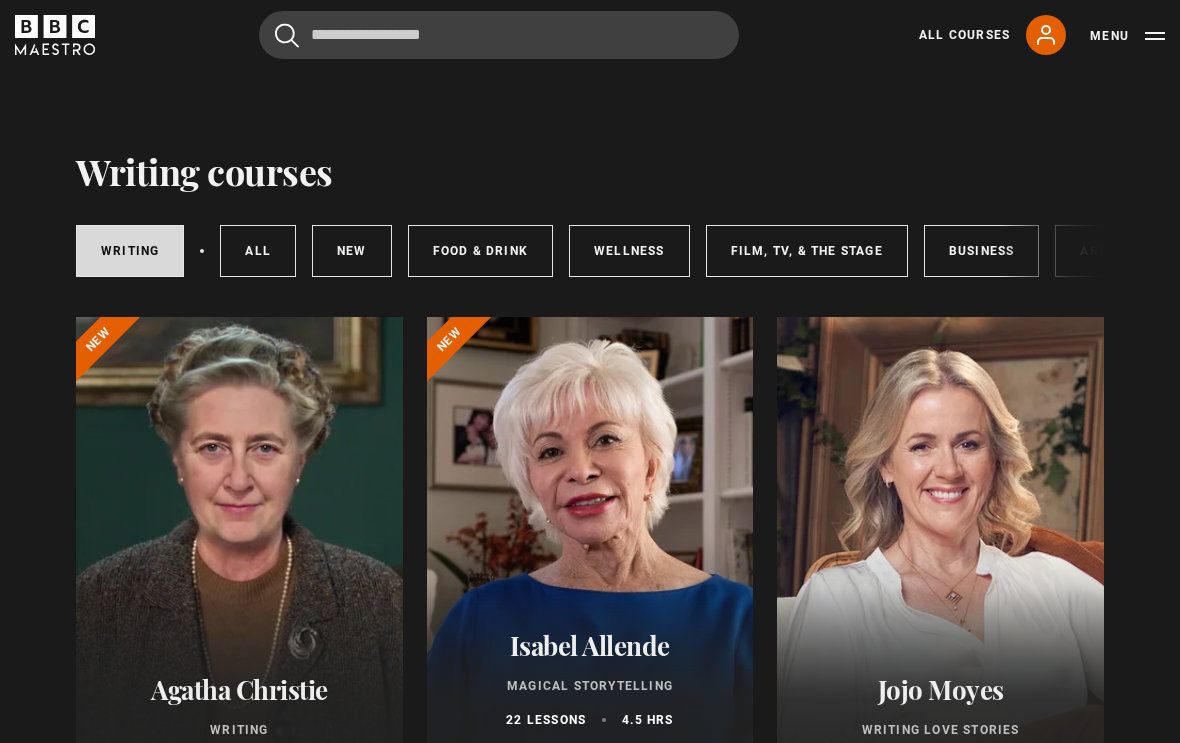 scroll, scrollTop: 0, scrollLeft: 0, axis: both 